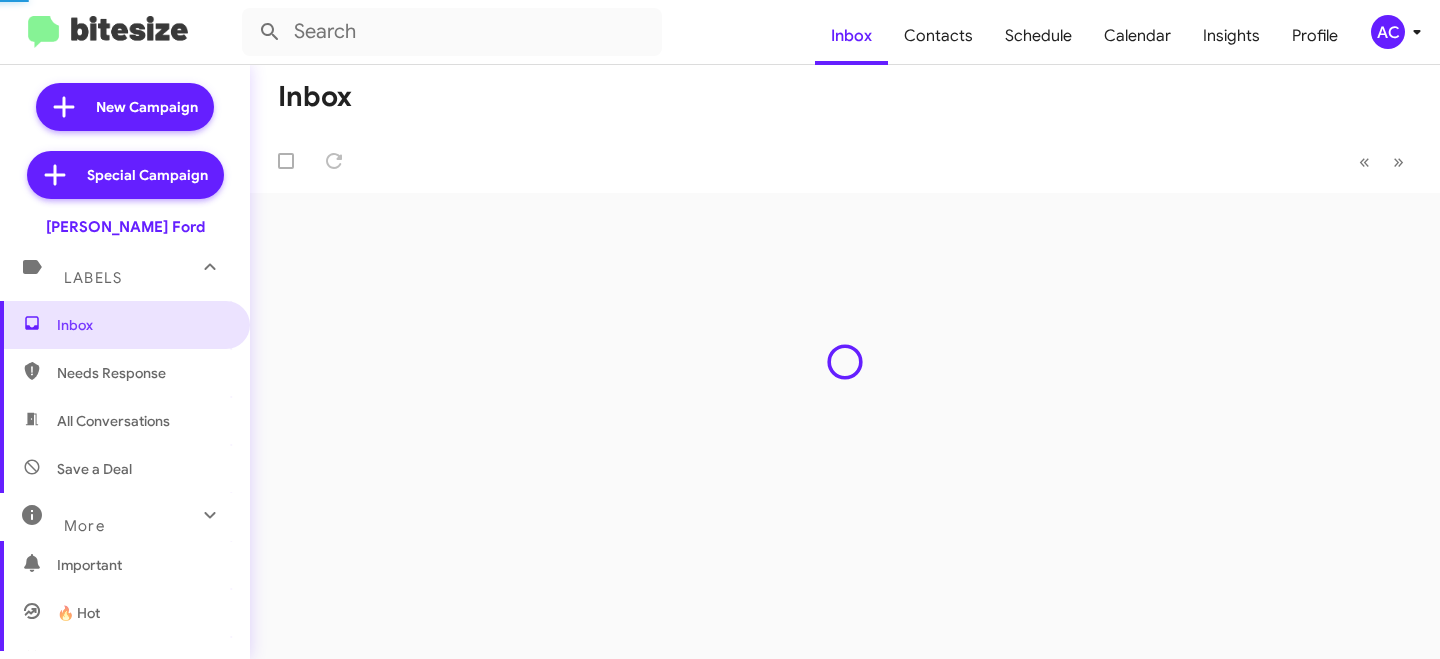 scroll, scrollTop: 0, scrollLeft: 0, axis: both 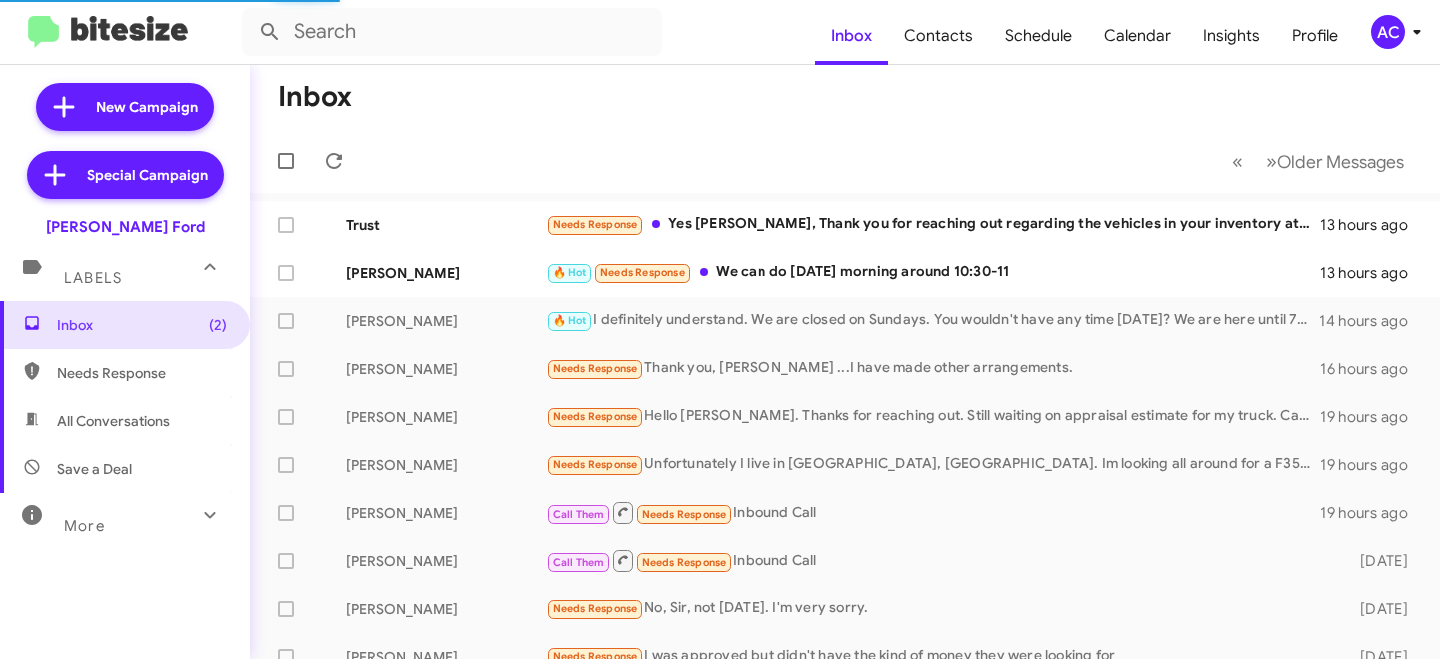 click at bounding box center (210, 515) 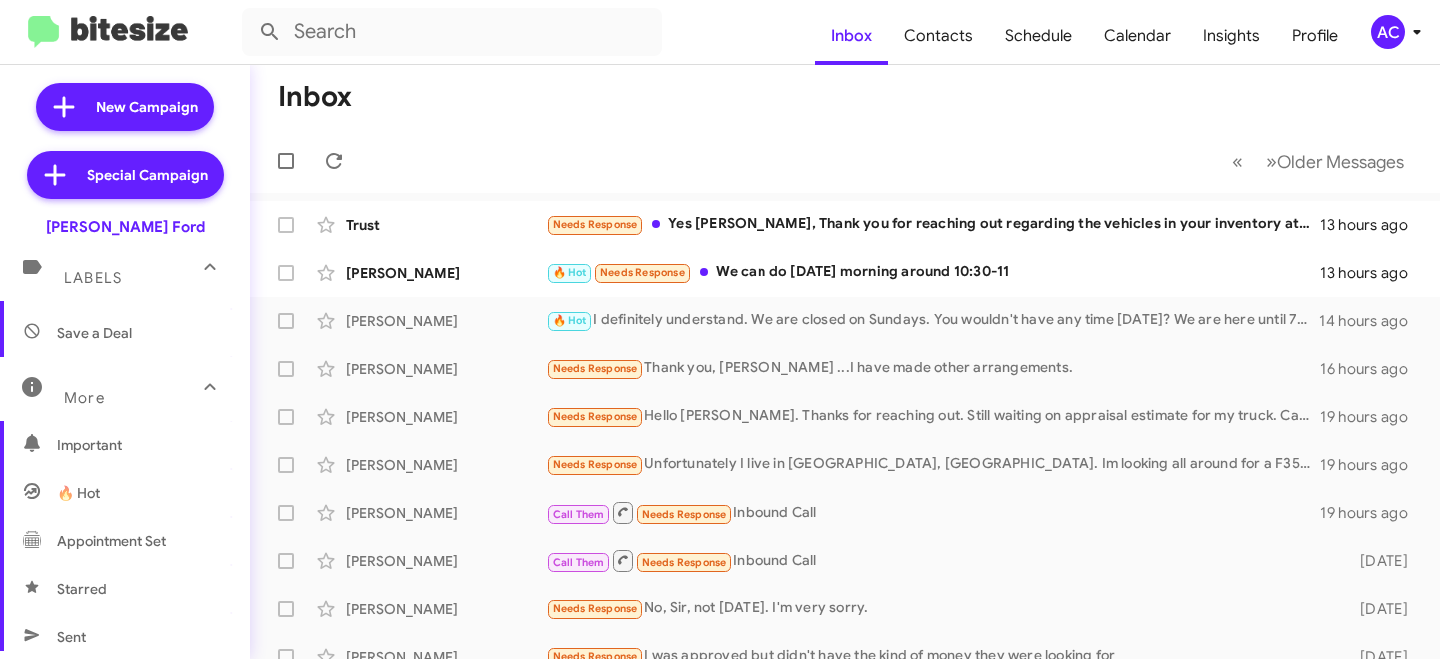 scroll, scrollTop: 352, scrollLeft: 0, axis: vertical 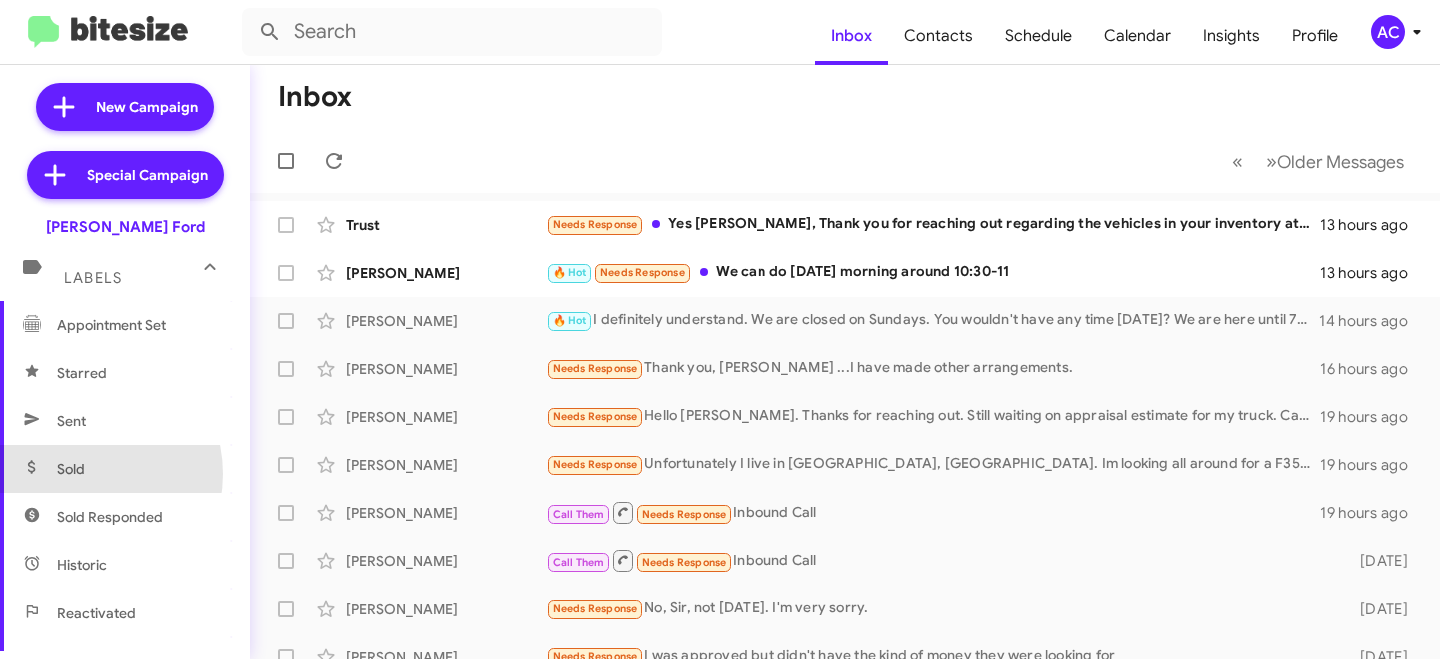 click on "Sold" at bounding box center [71, 469] 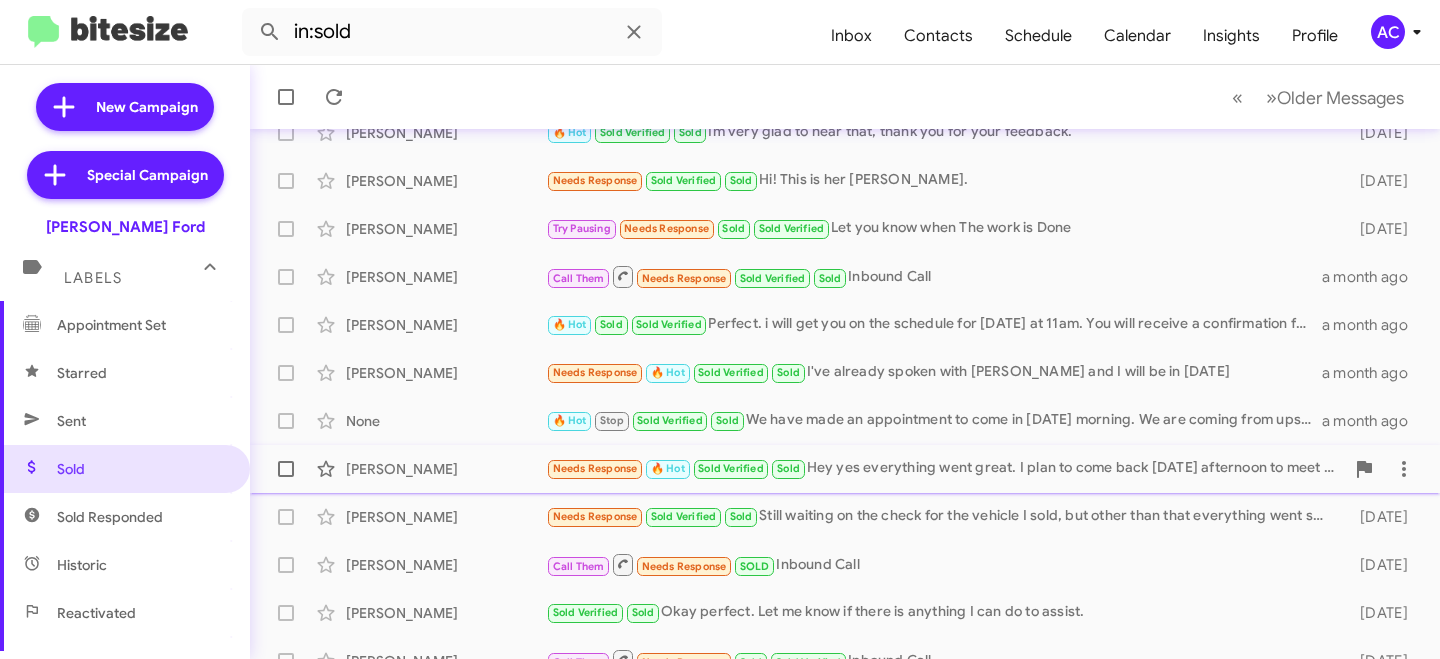 scroll, scrollTop: 502, scrollLeft: 0, axis: vertical 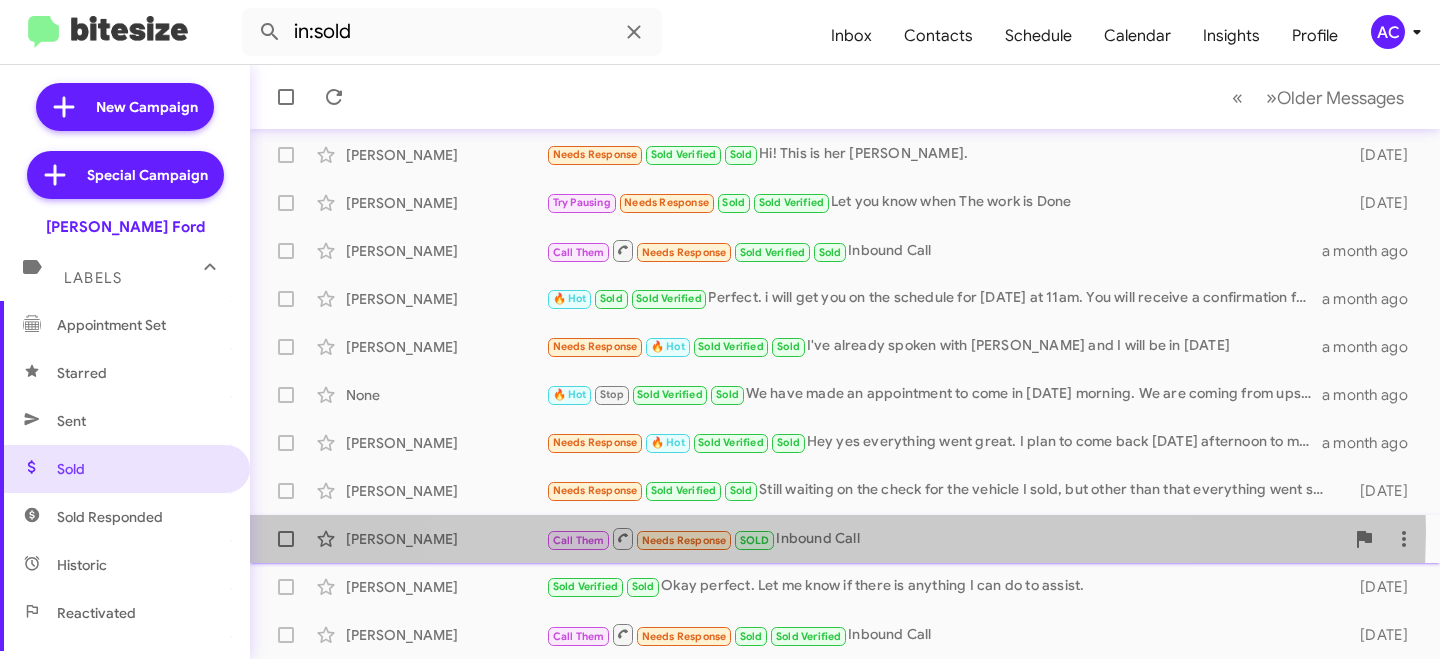 click on "Call Them   Needs Response   SOLD   Inbound Call" 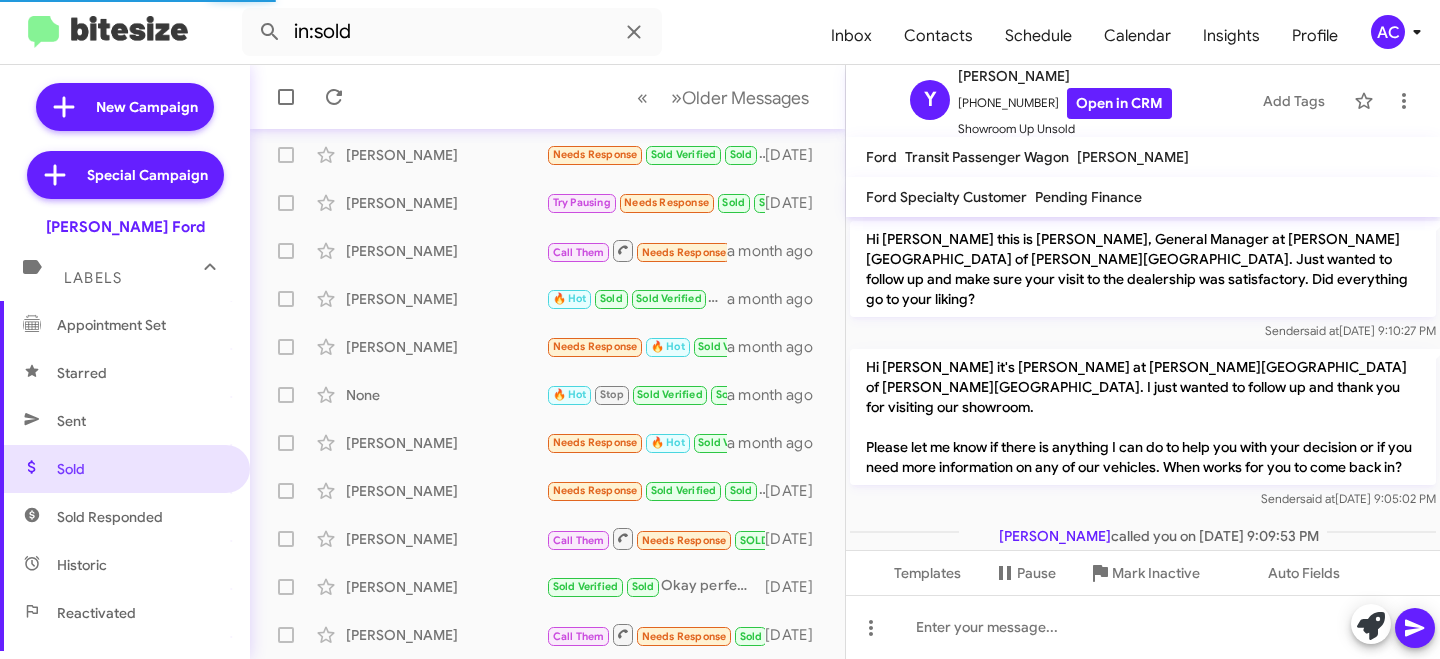 scroll, scrollTop: 205, scrollLeft: 0, axis: vertical 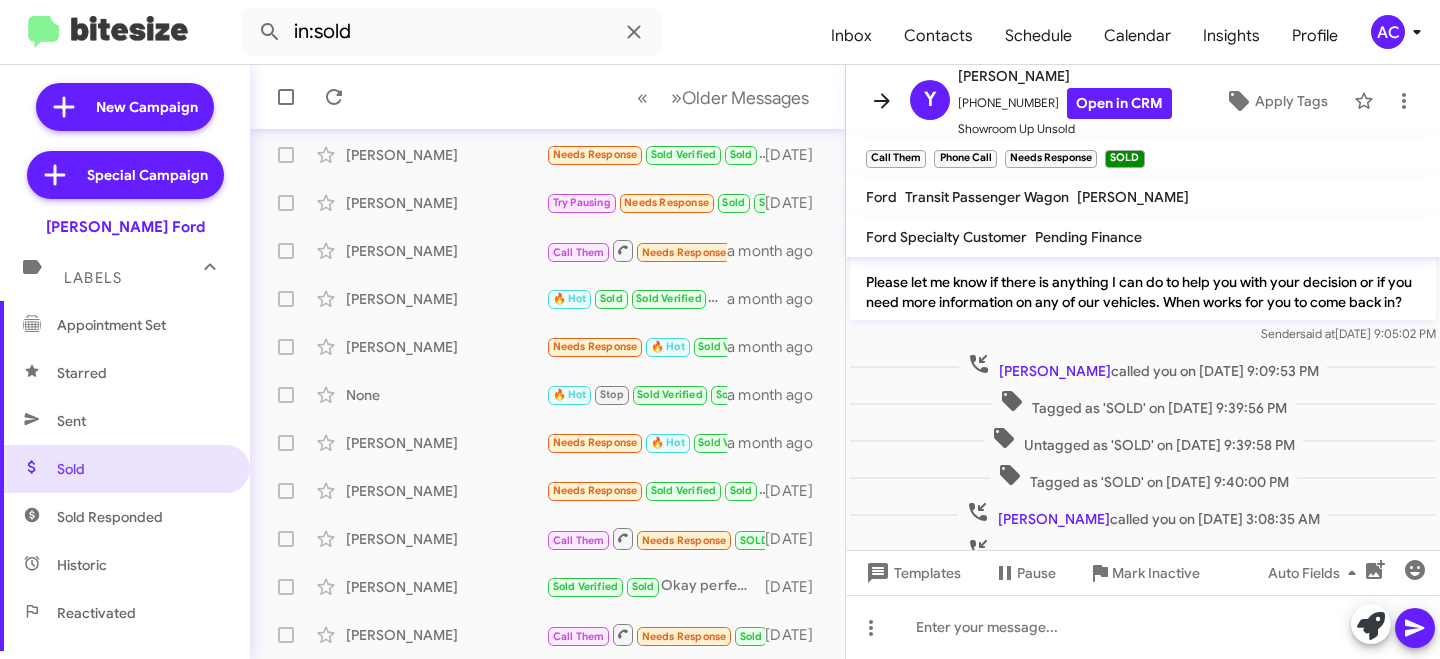 click 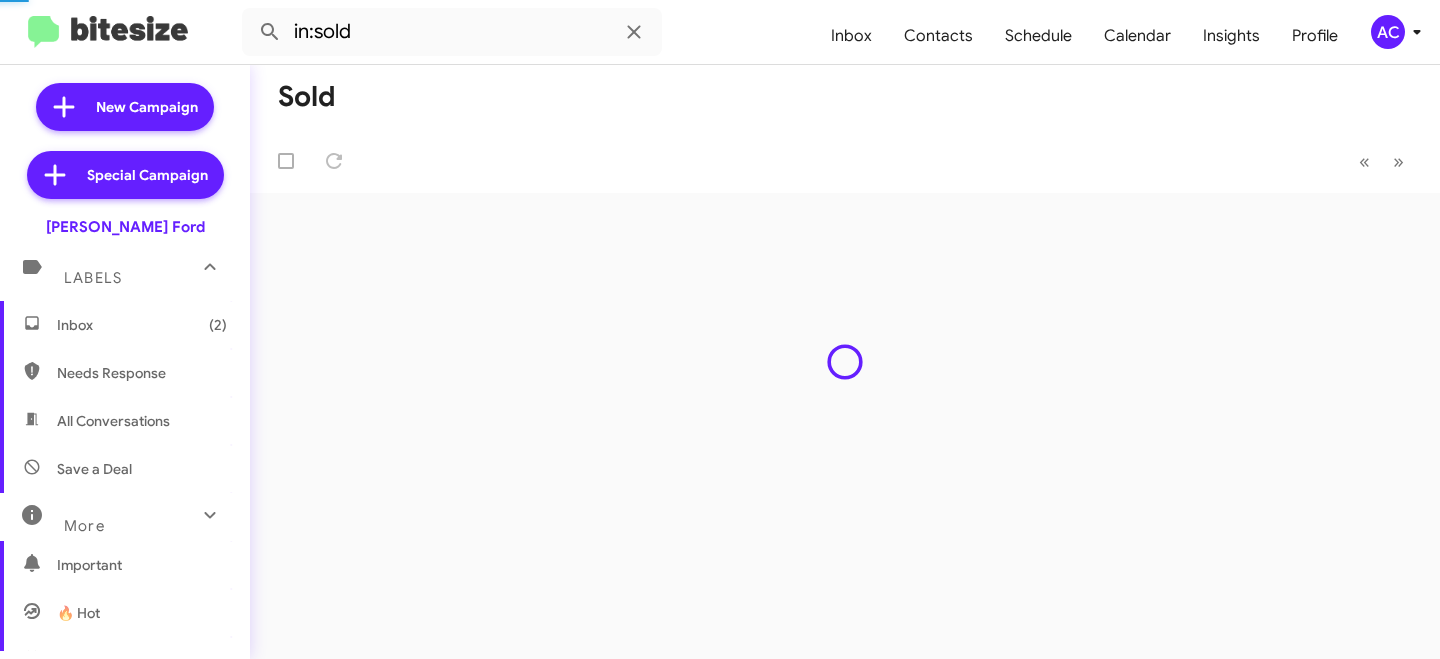 scroll, scrollTop: 0, scrollLeft: 0, axis: both 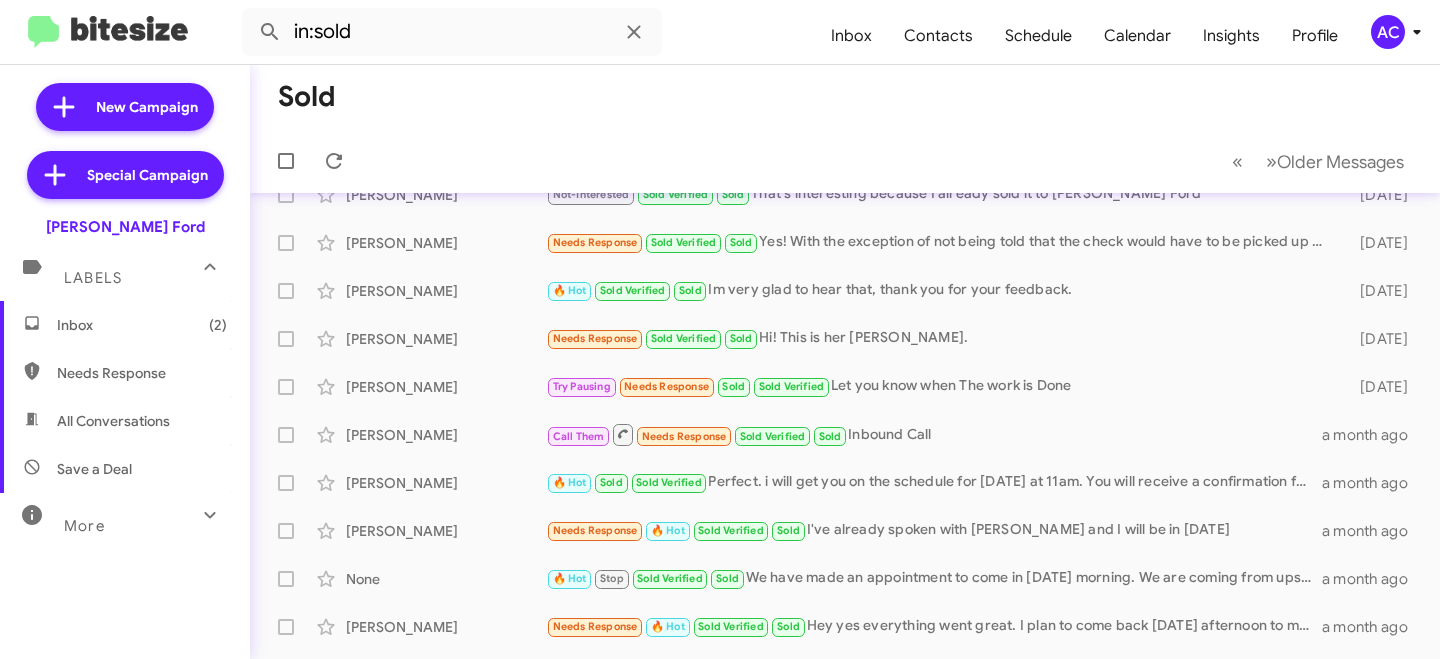 click 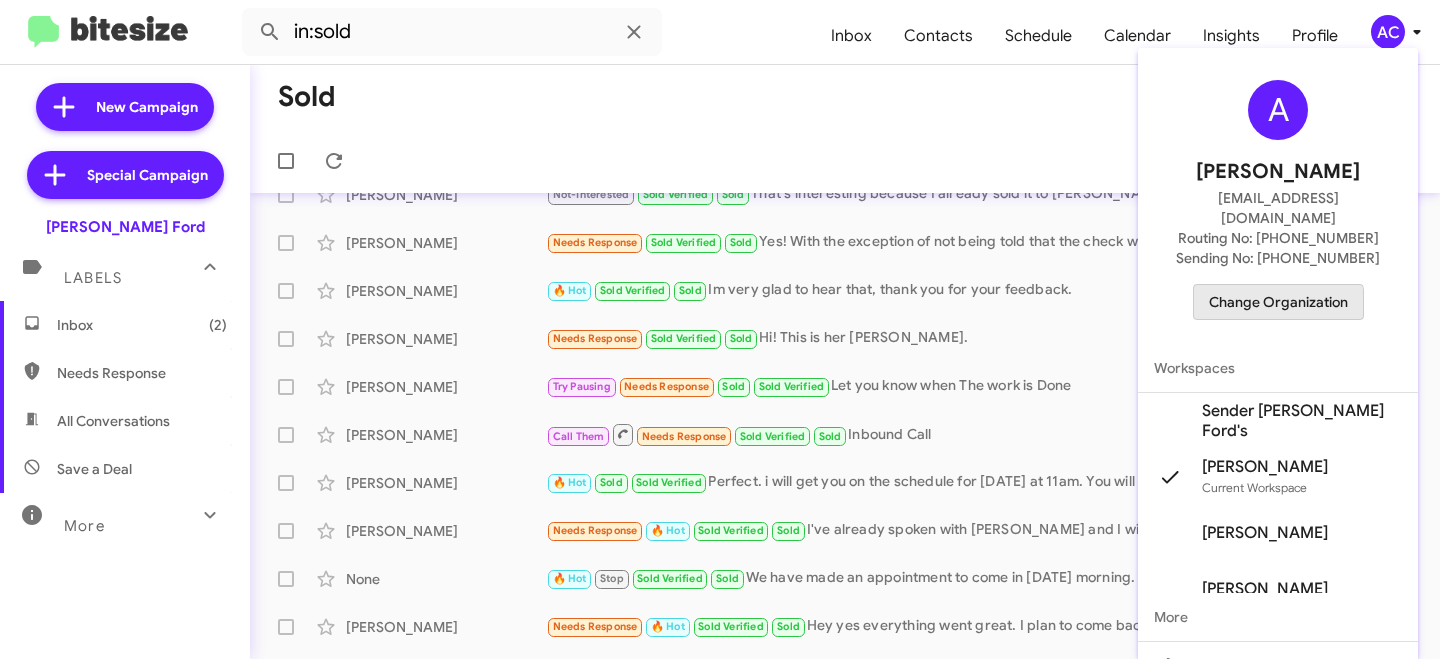 click on "Change Organization" at bounding box center [1278, 302] 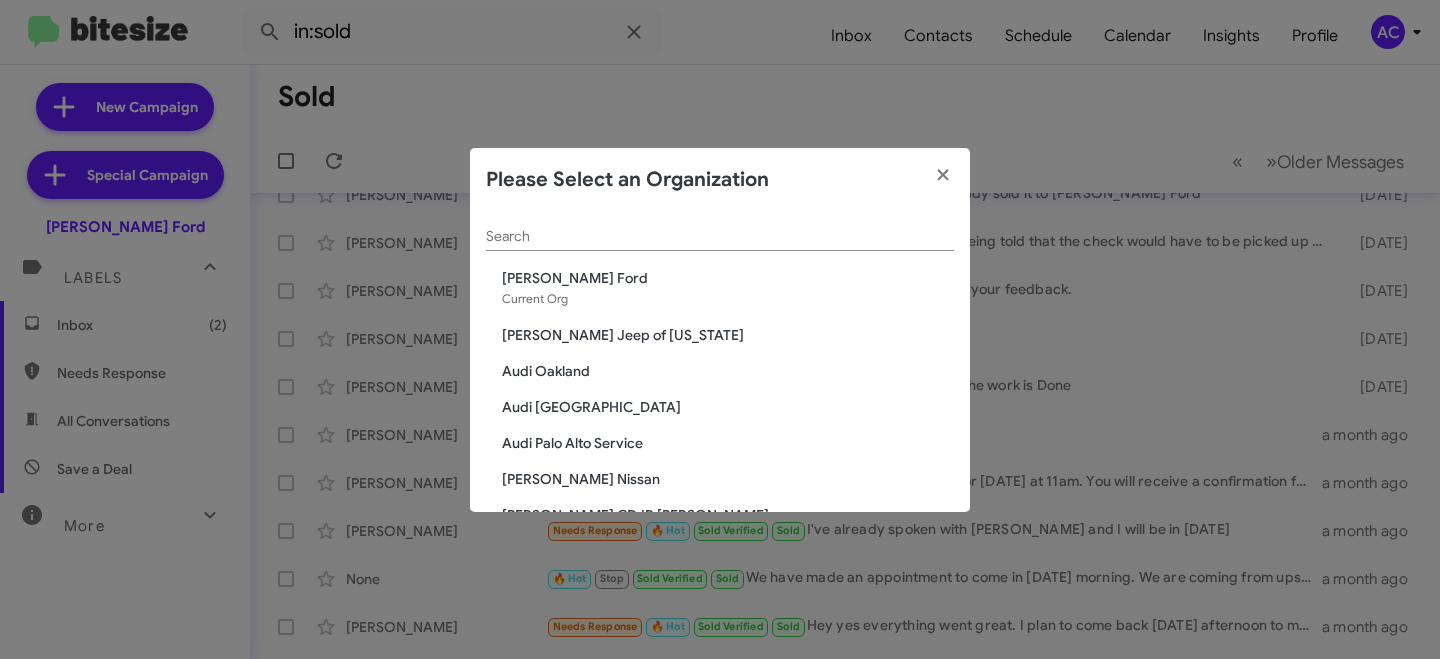 click on "[PERSON_NAME] Jeep of [US_STATE]" 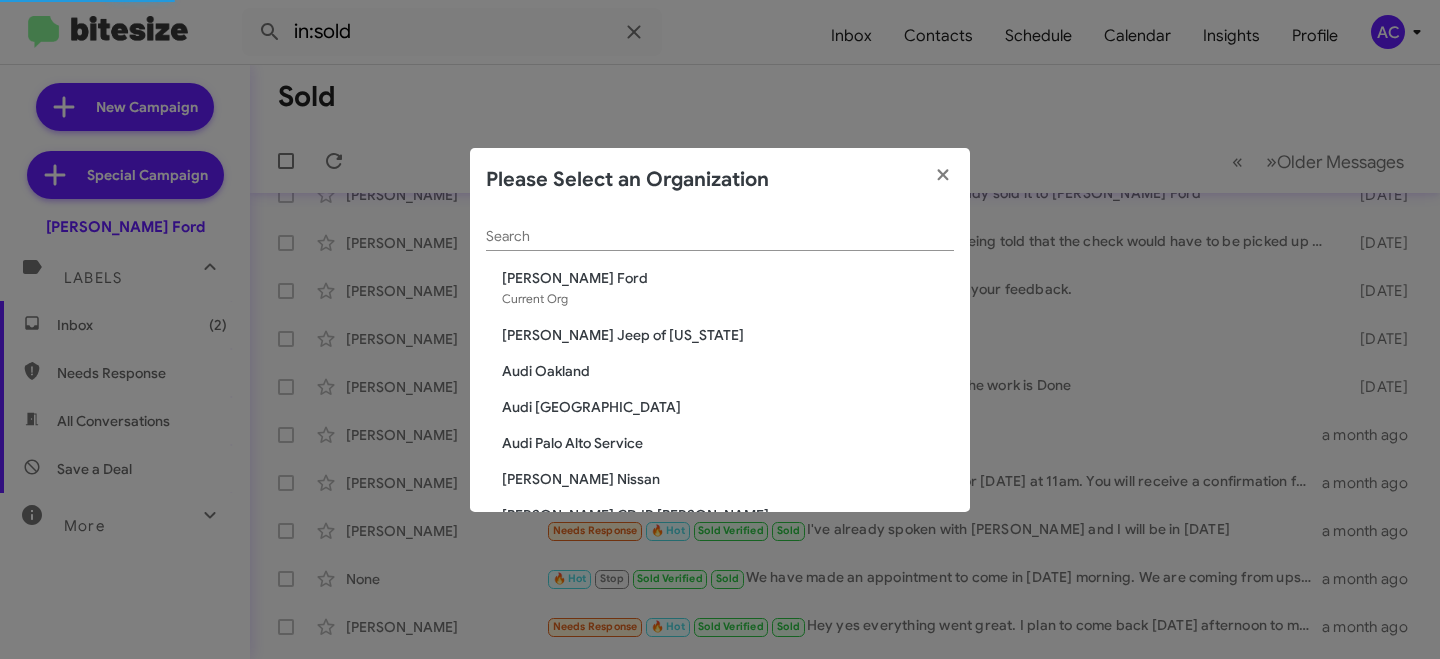 type 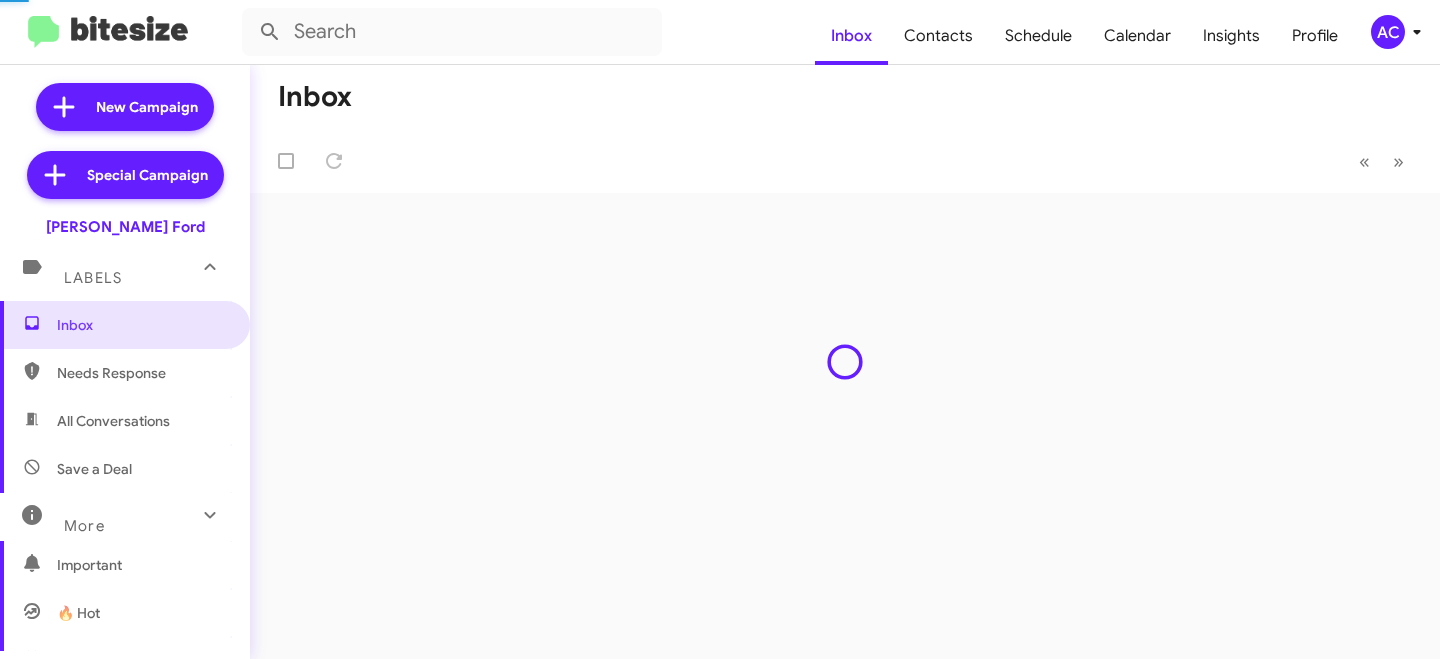 scroll, scrollTop: 0, scrollLeft: 0, axis: both 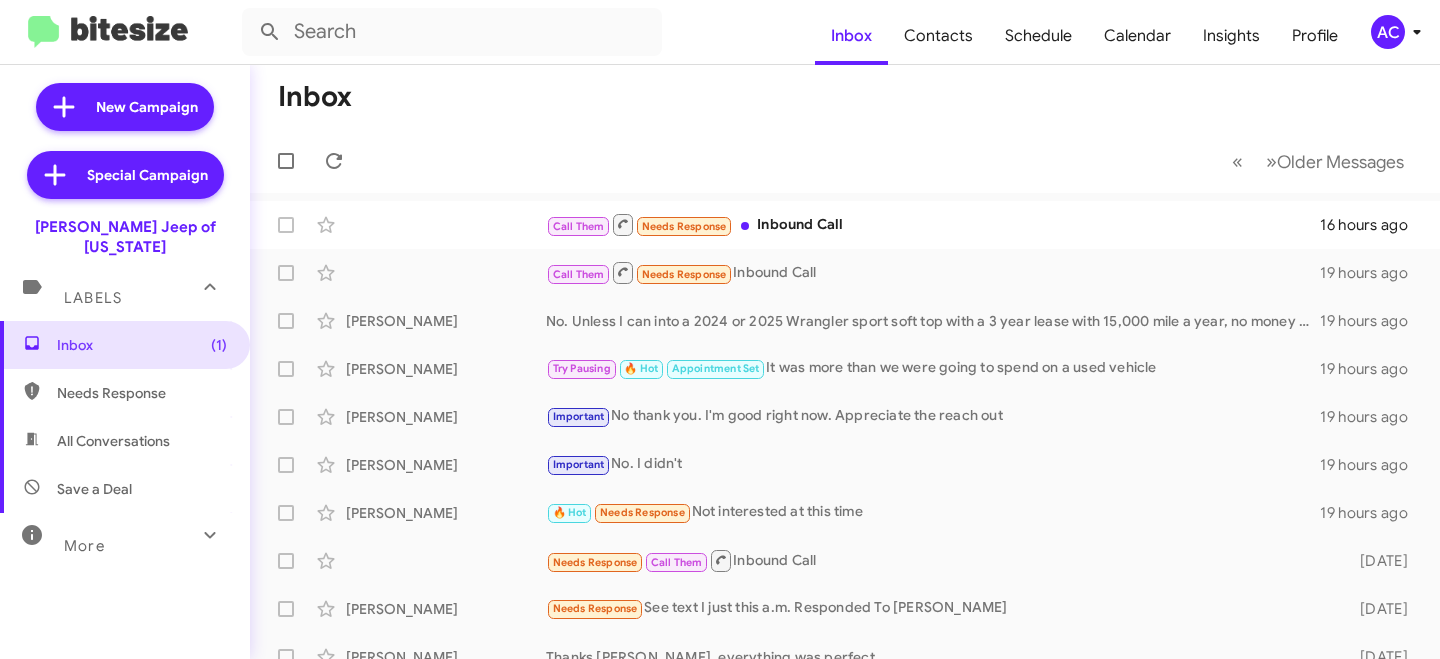click on "More" at bounding box center (105, 537) 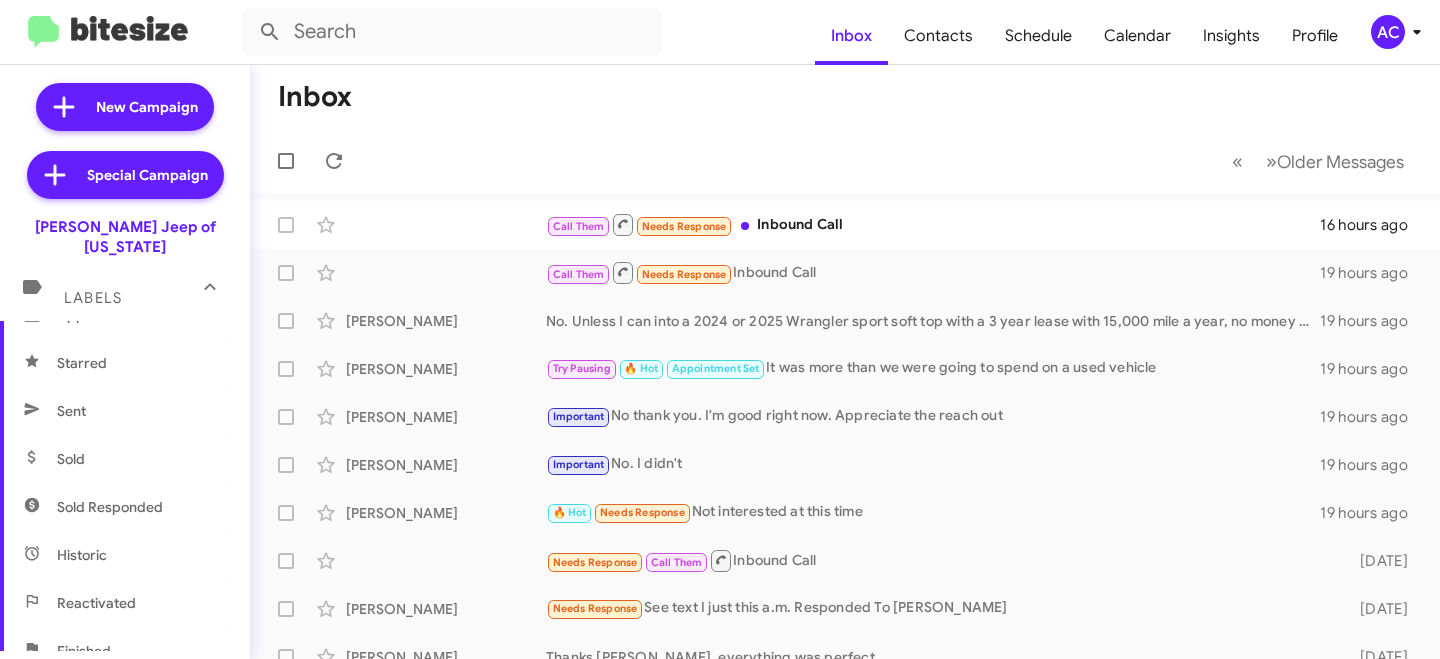 scroll, scrollTop: 383, scrollLeft: 0, axis: vertical 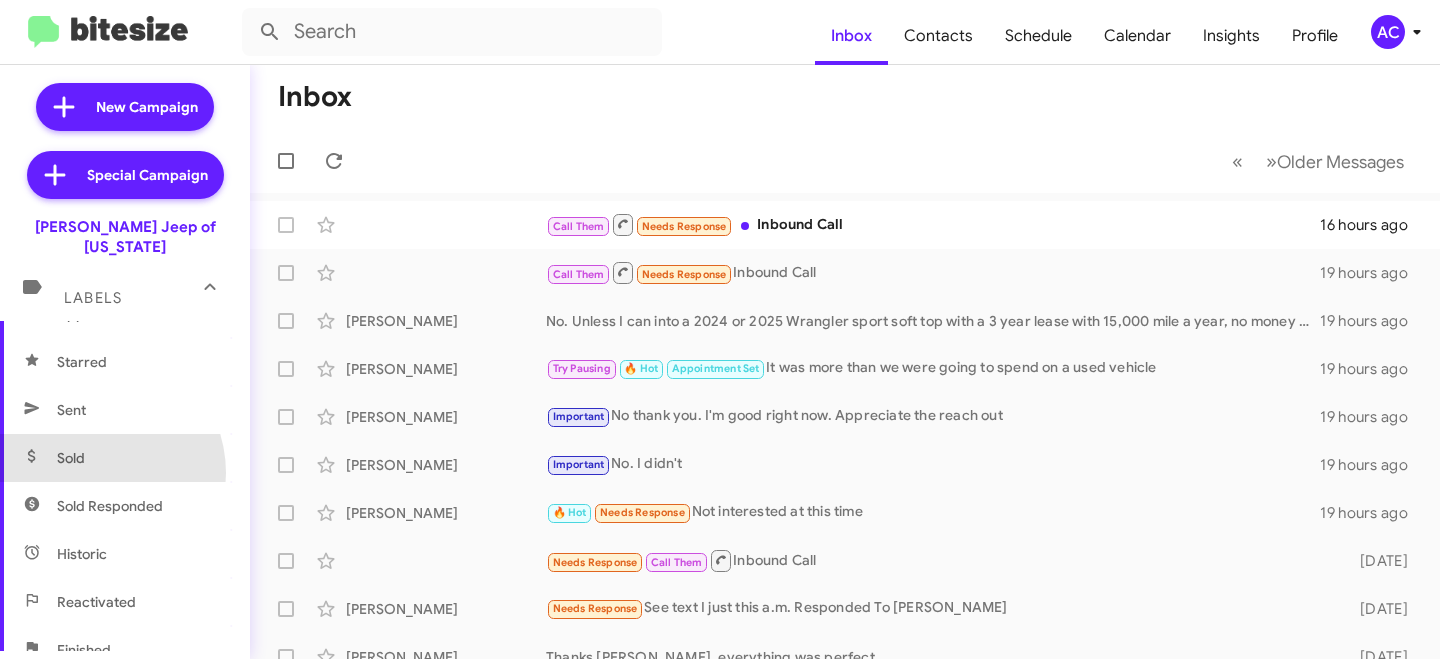 click on "Sold" at bounding box center (125, 458) 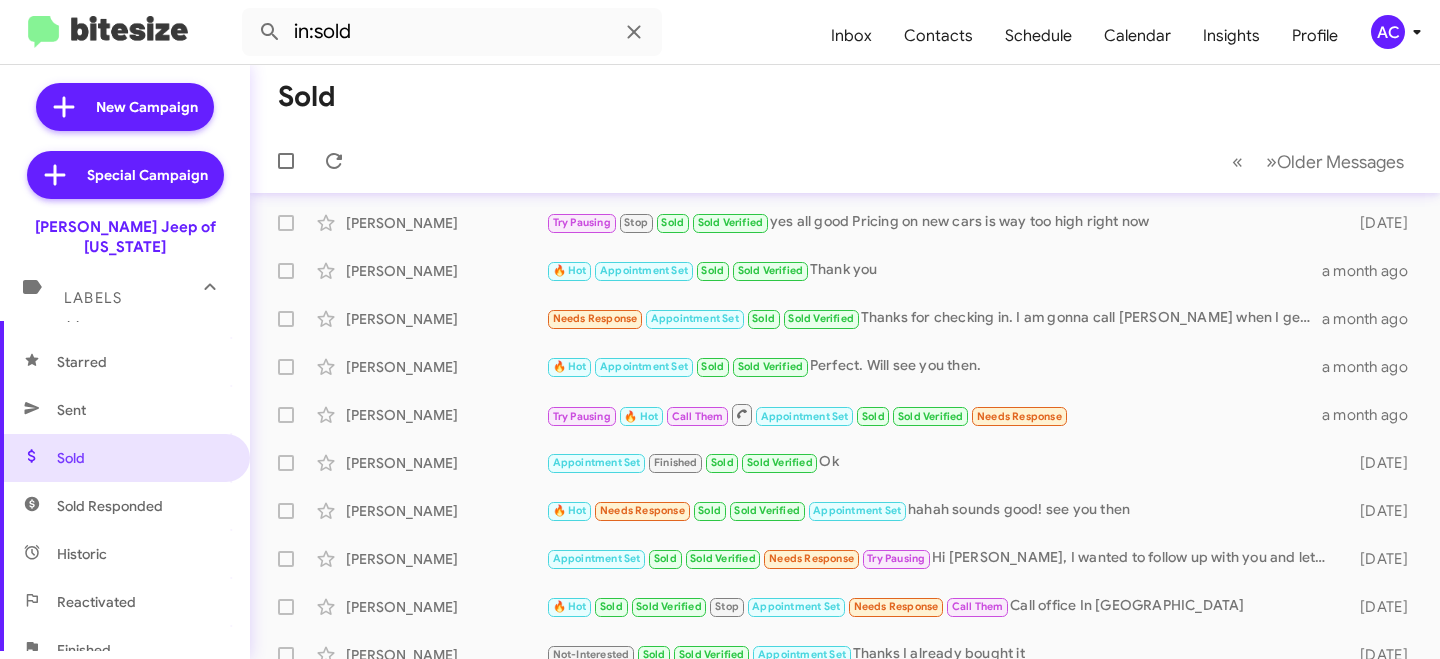 scroll, scrollTop: 0, scrollLeft: 0, axis: both 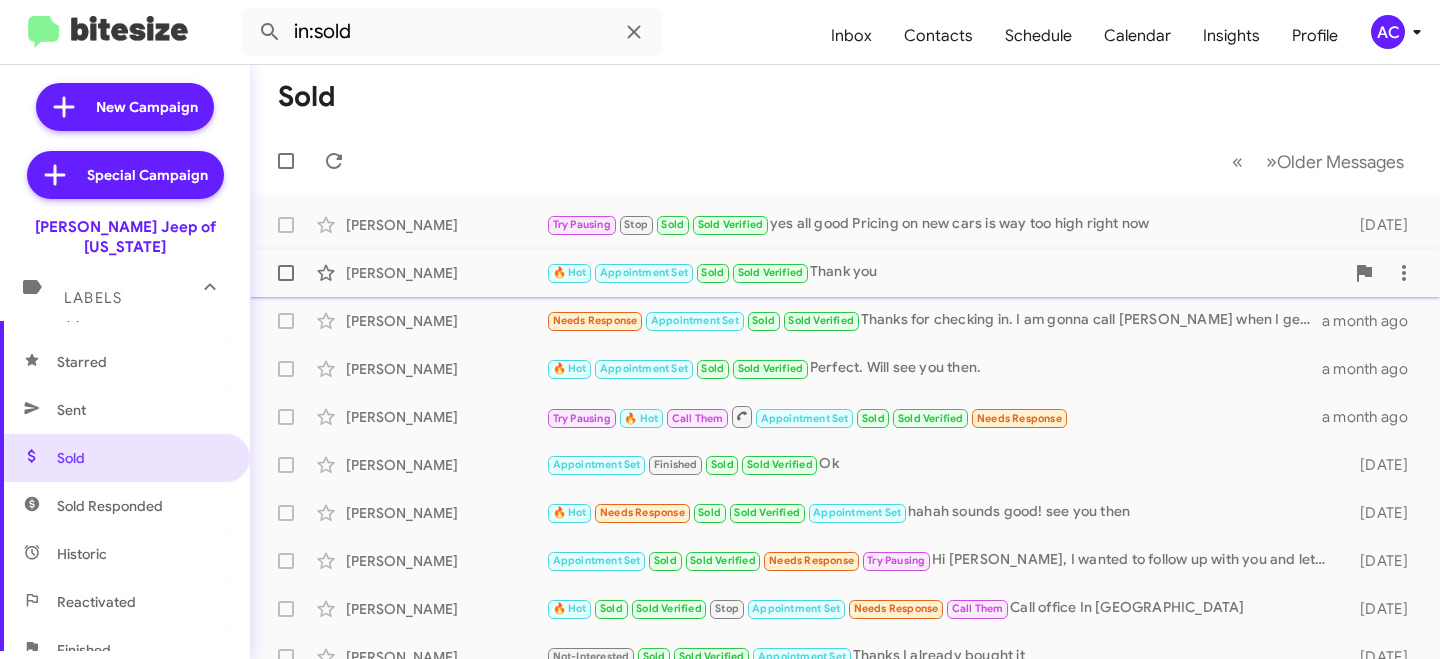 click on "Skylar Weiss  🔥 Hot   Appointment Set   Sold   Sold Verified   Thank you   a month ago" 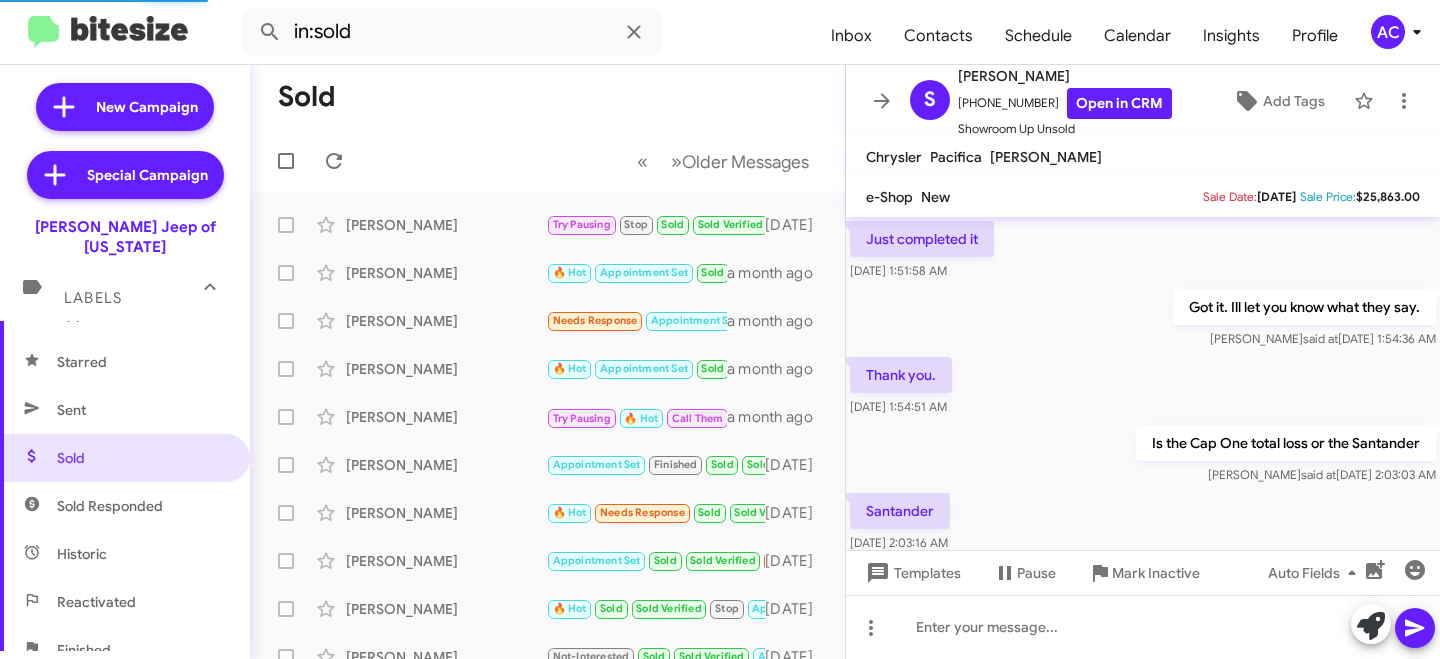 scroll, scrollTop: 1094, scrollLeft: 0, axis: vertical 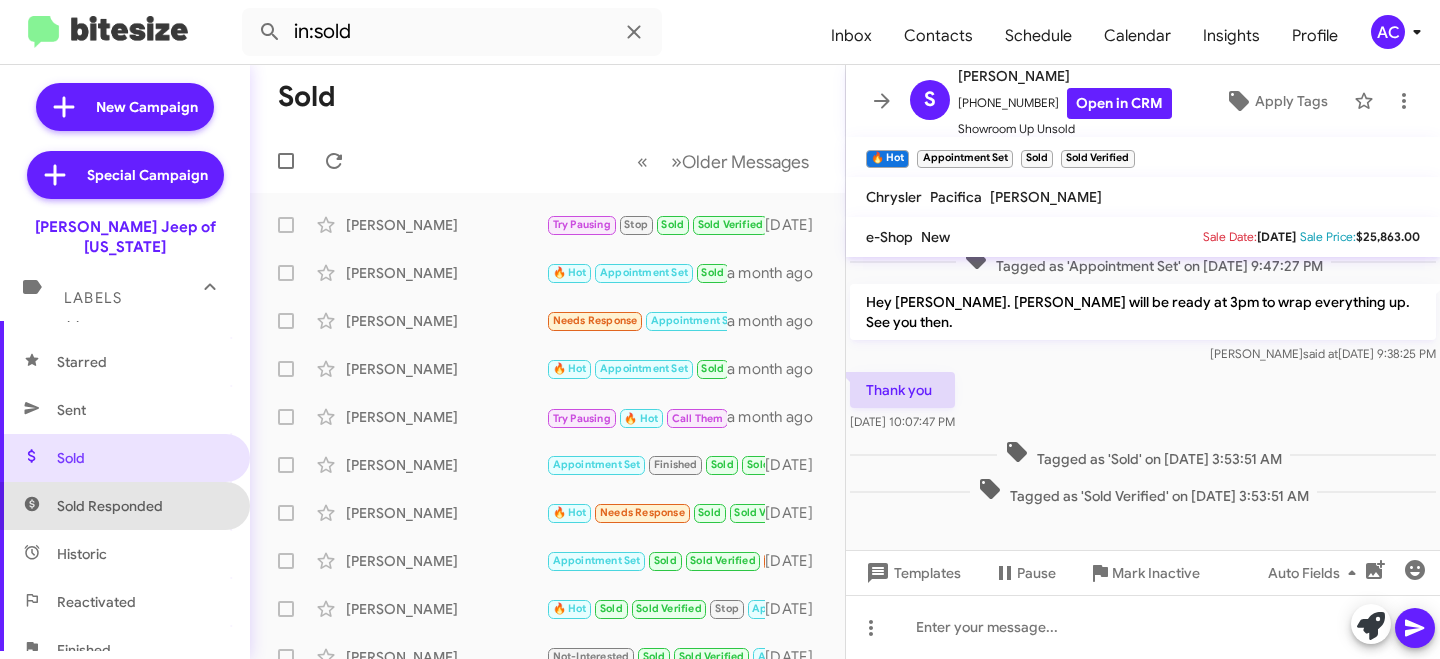 click on "Sold Responded" at bounding box center [110, 506] 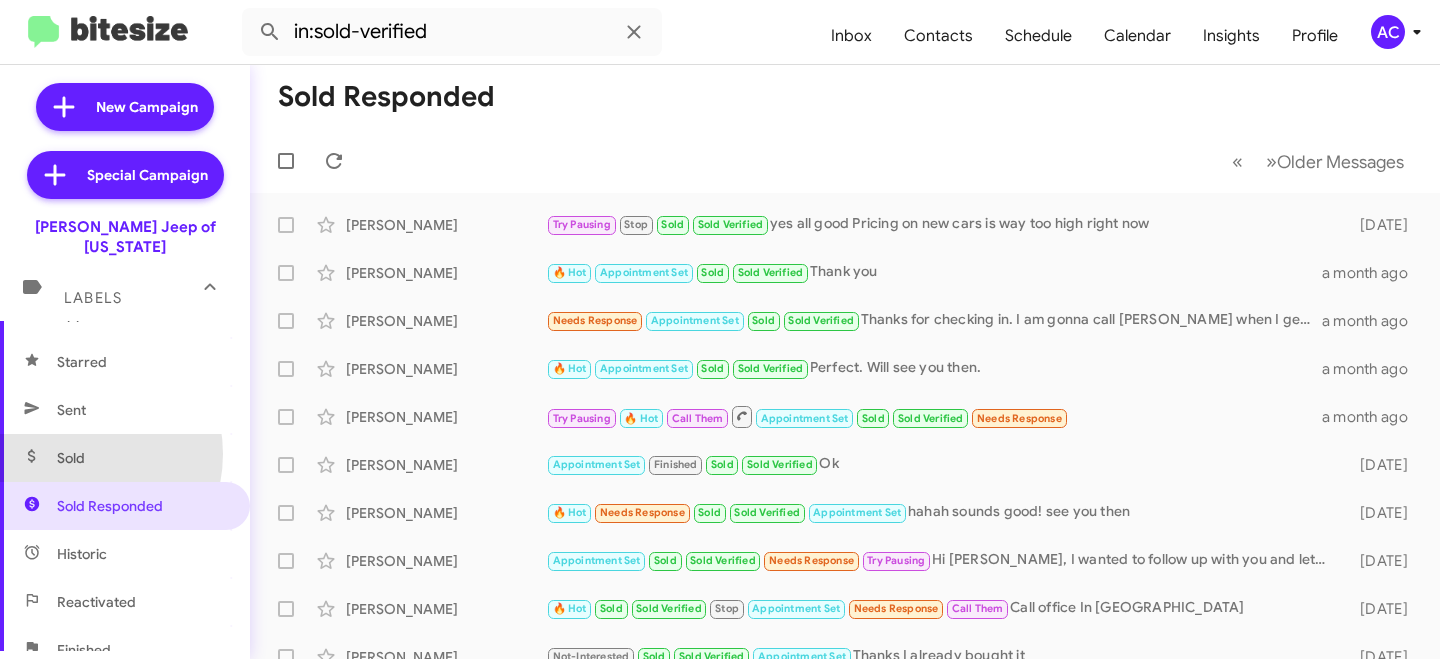 click on "Sold" at bounding box center [71, 458] 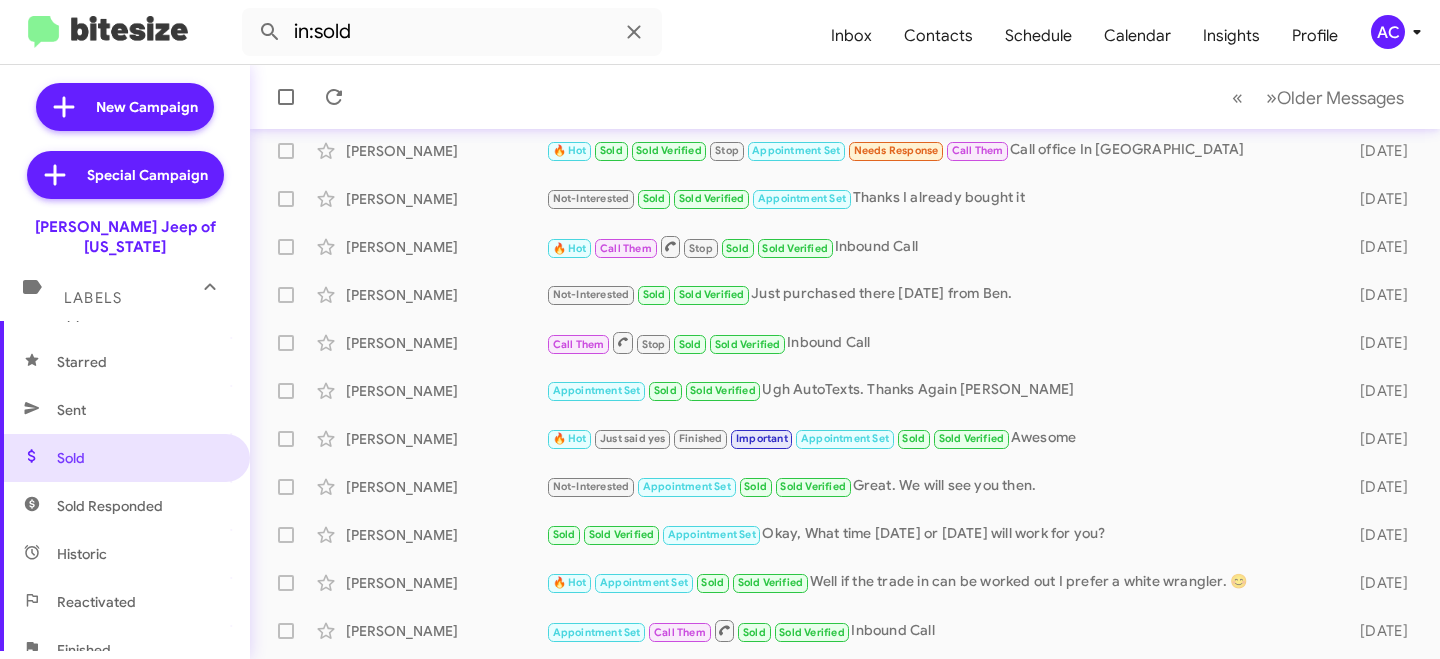 scroll, scrollTop: 502, scrollLeft: 0, axis: vertical 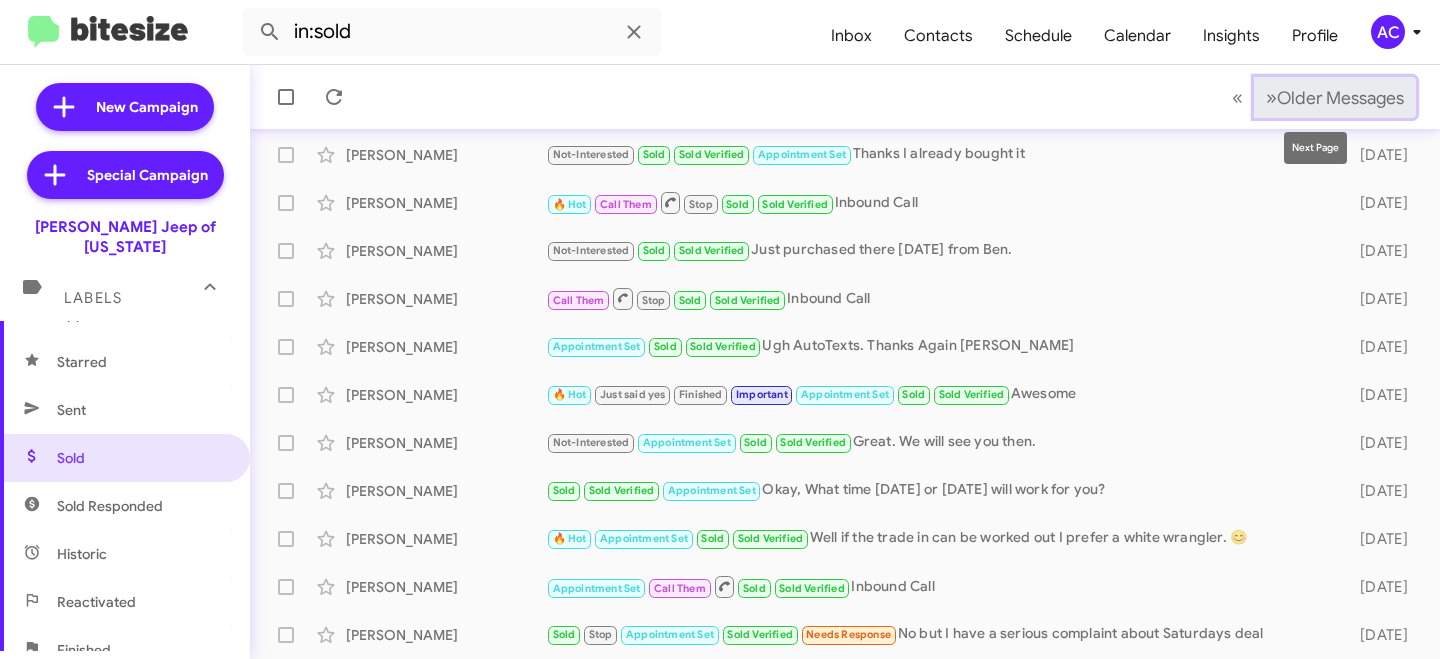 click on "Older Messages" 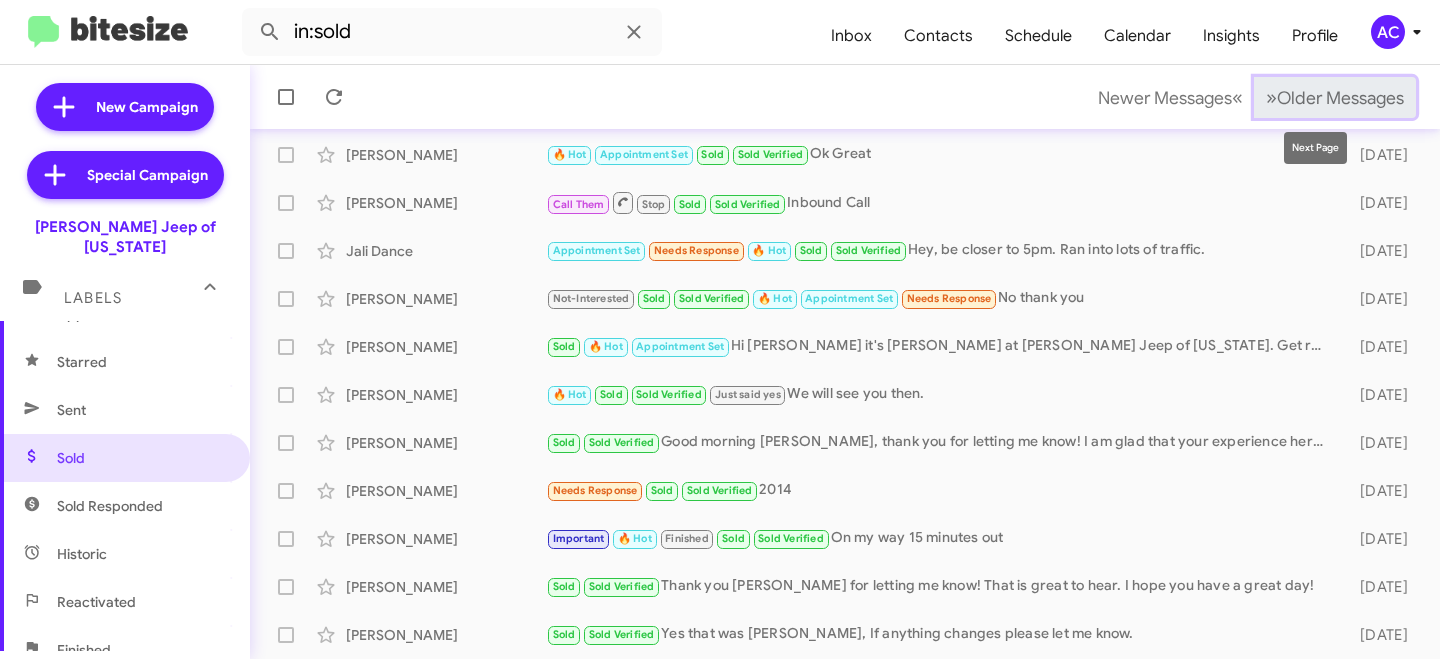 click on "» Next   Older Messages" 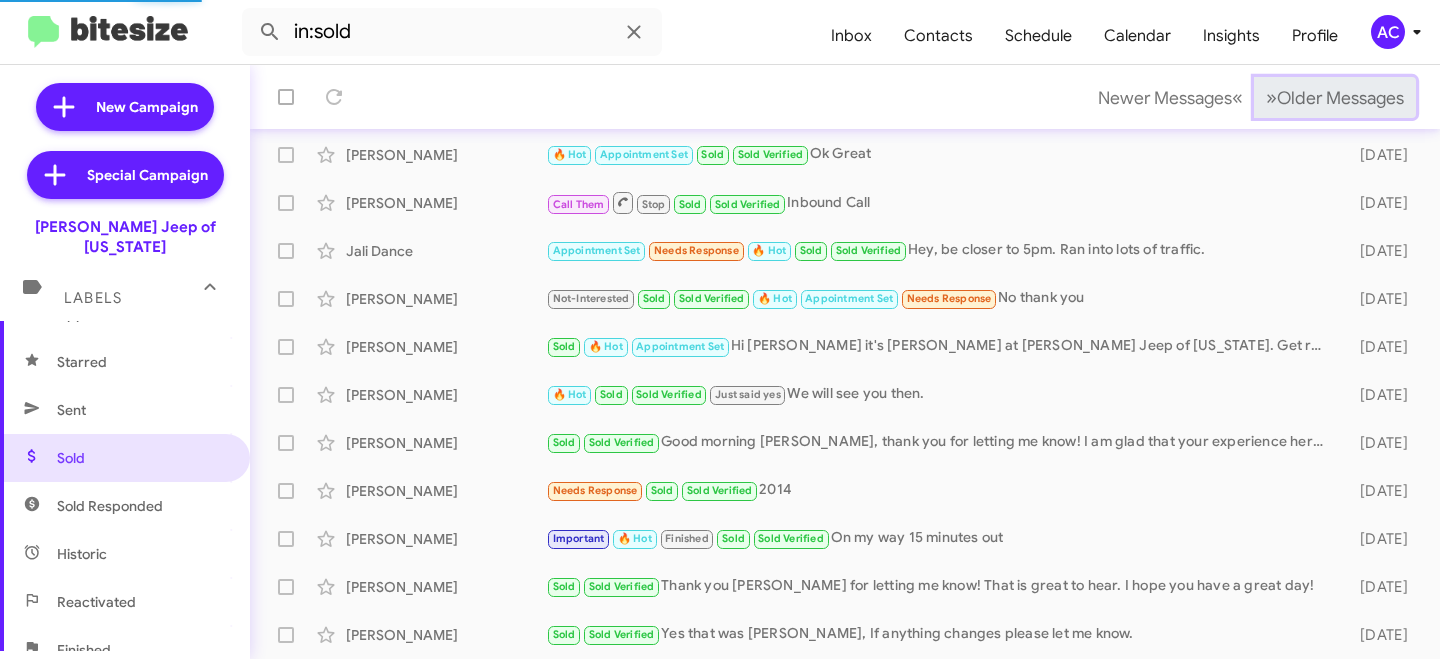 click on "Older Messages" 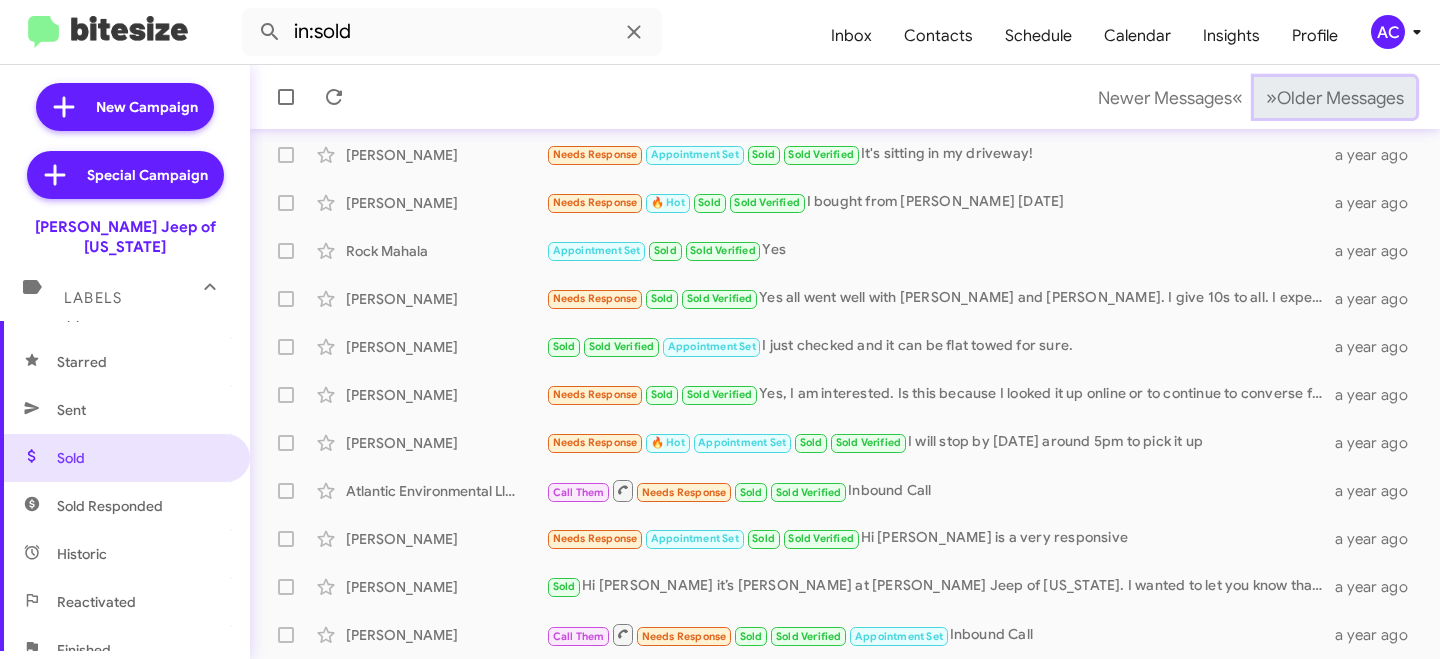 click on "Older Messages" 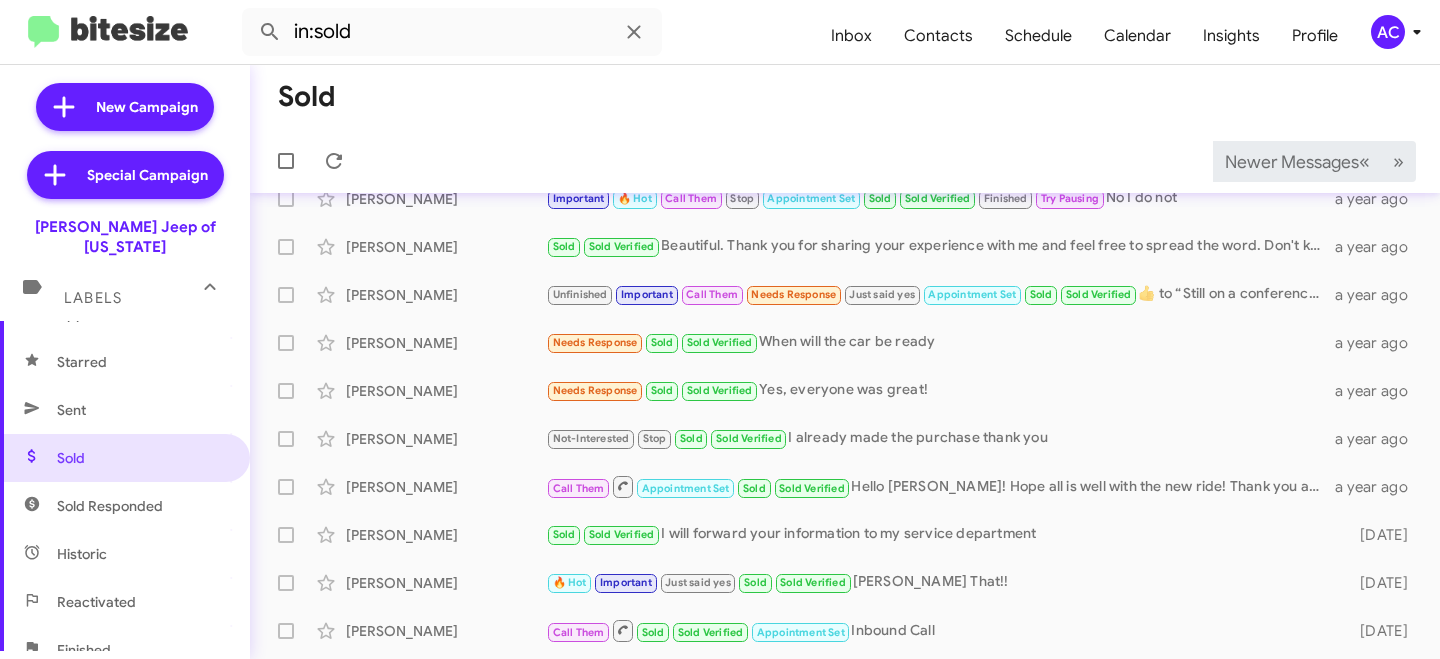 scroll, scrollTop: 44, scrollLeft: 0, axis: vertical 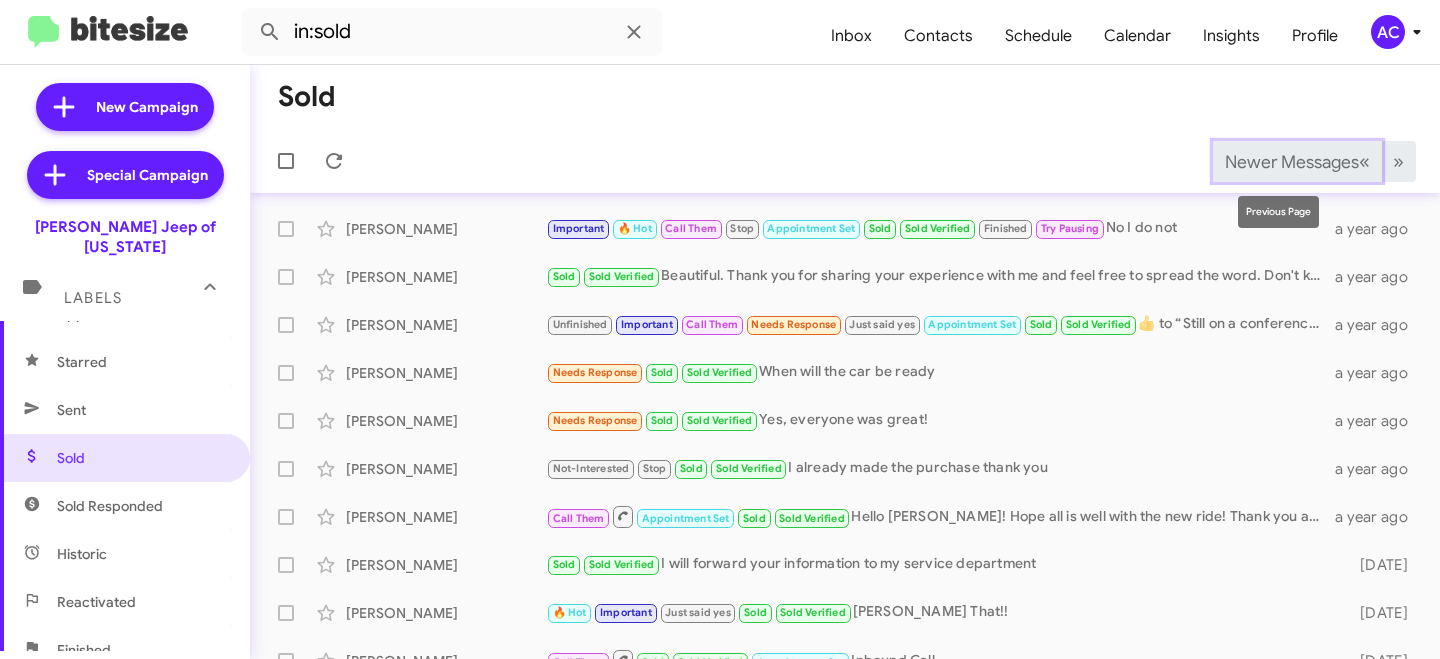 click on "«" 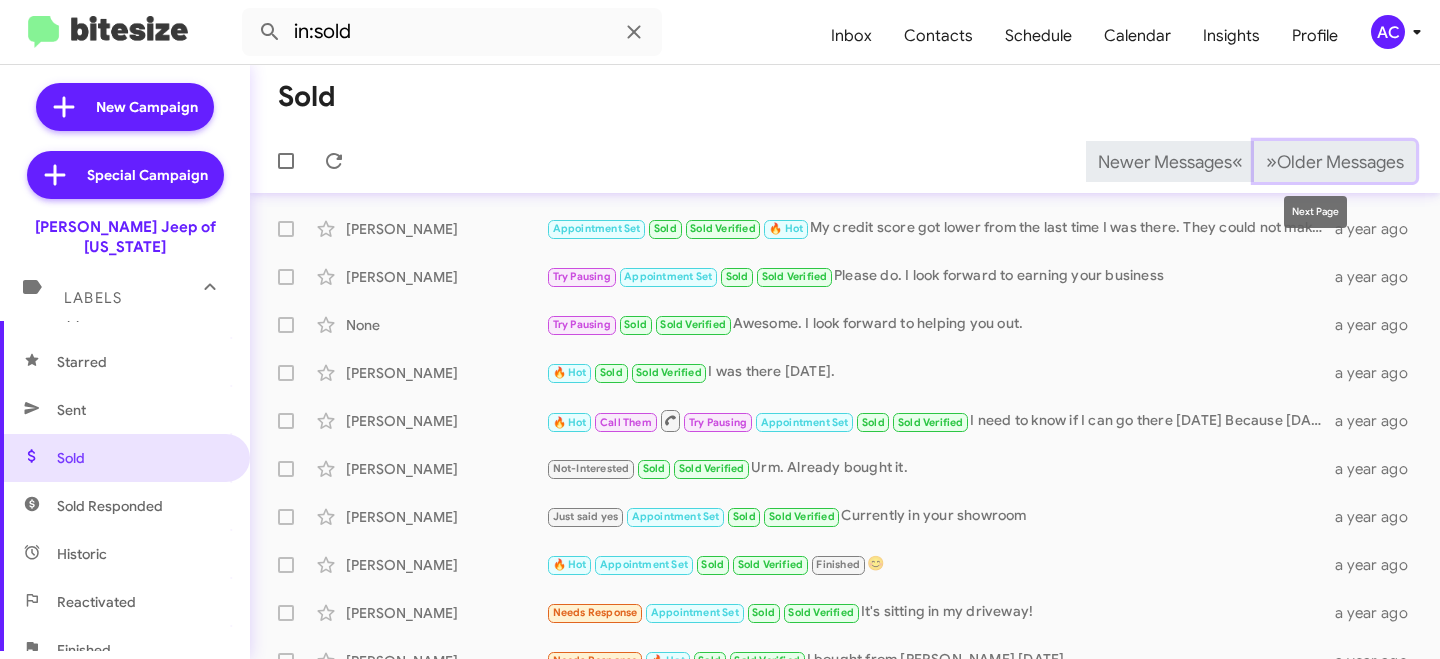 click on "Older Messages" 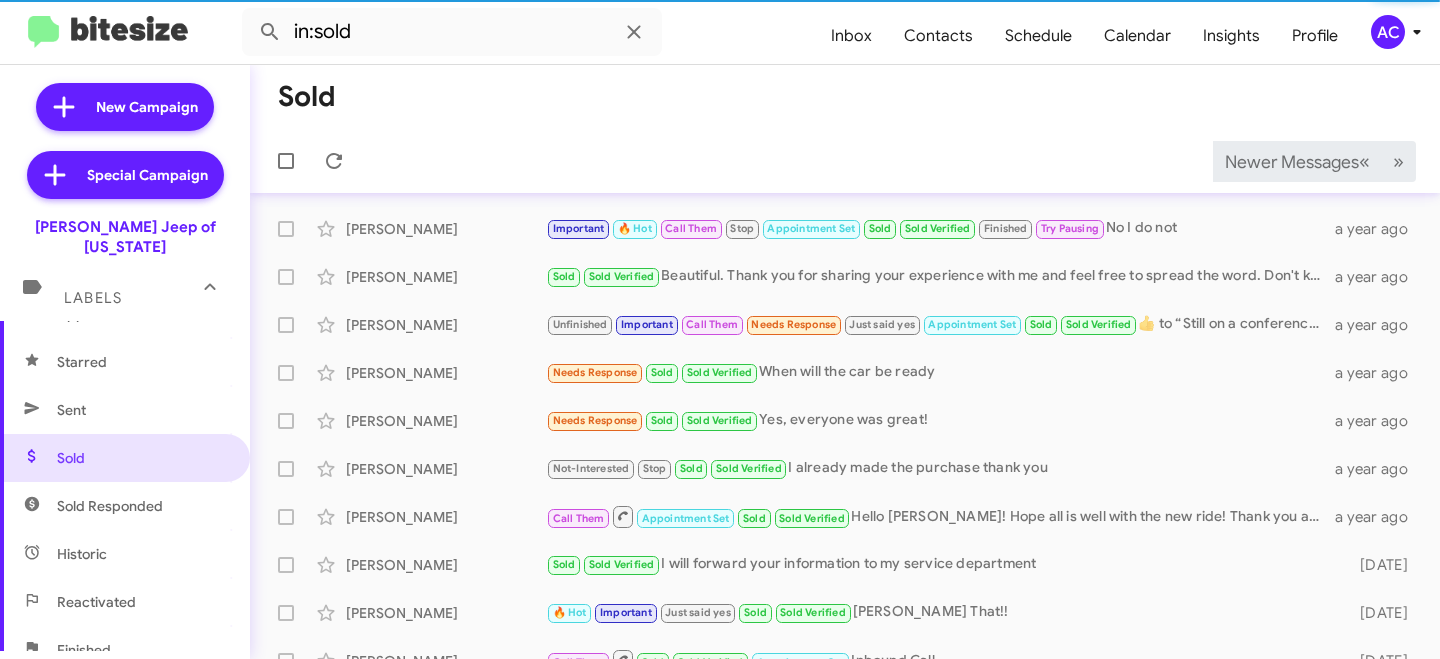 click on "Newer Messages   « Previous » Next" 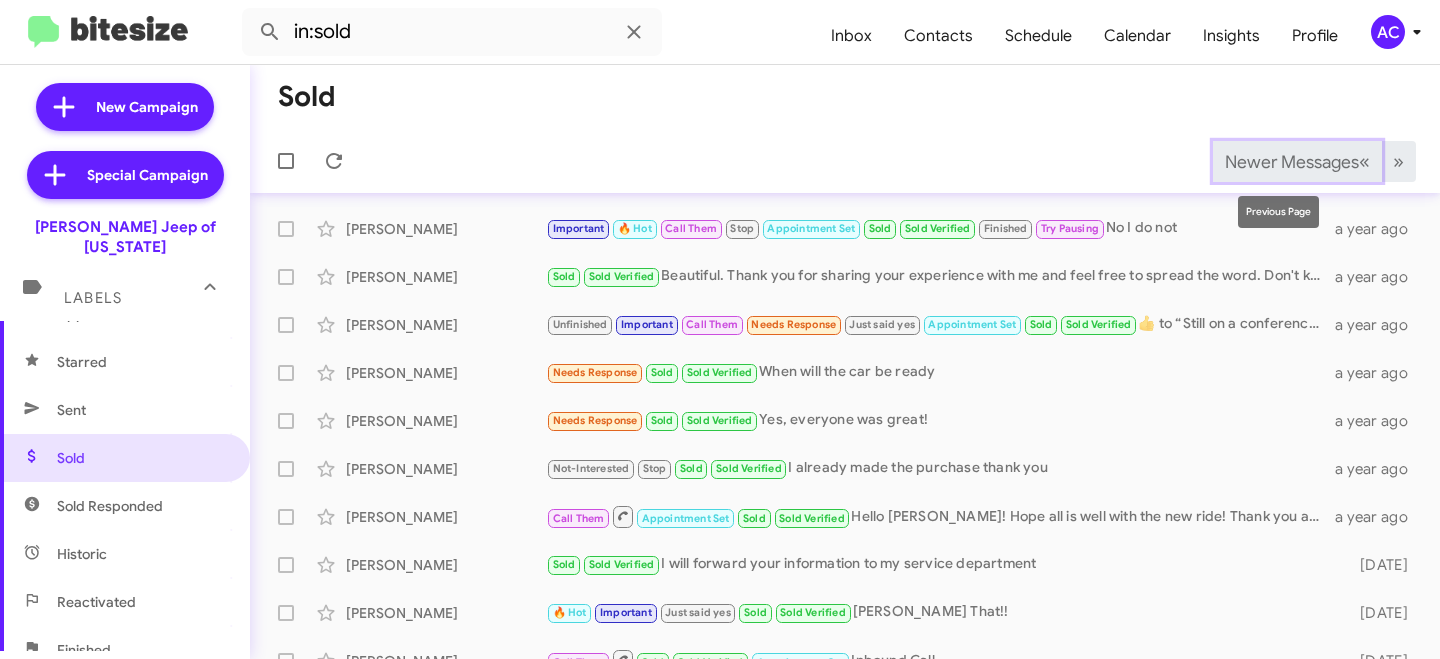 click on "Newer Messages" 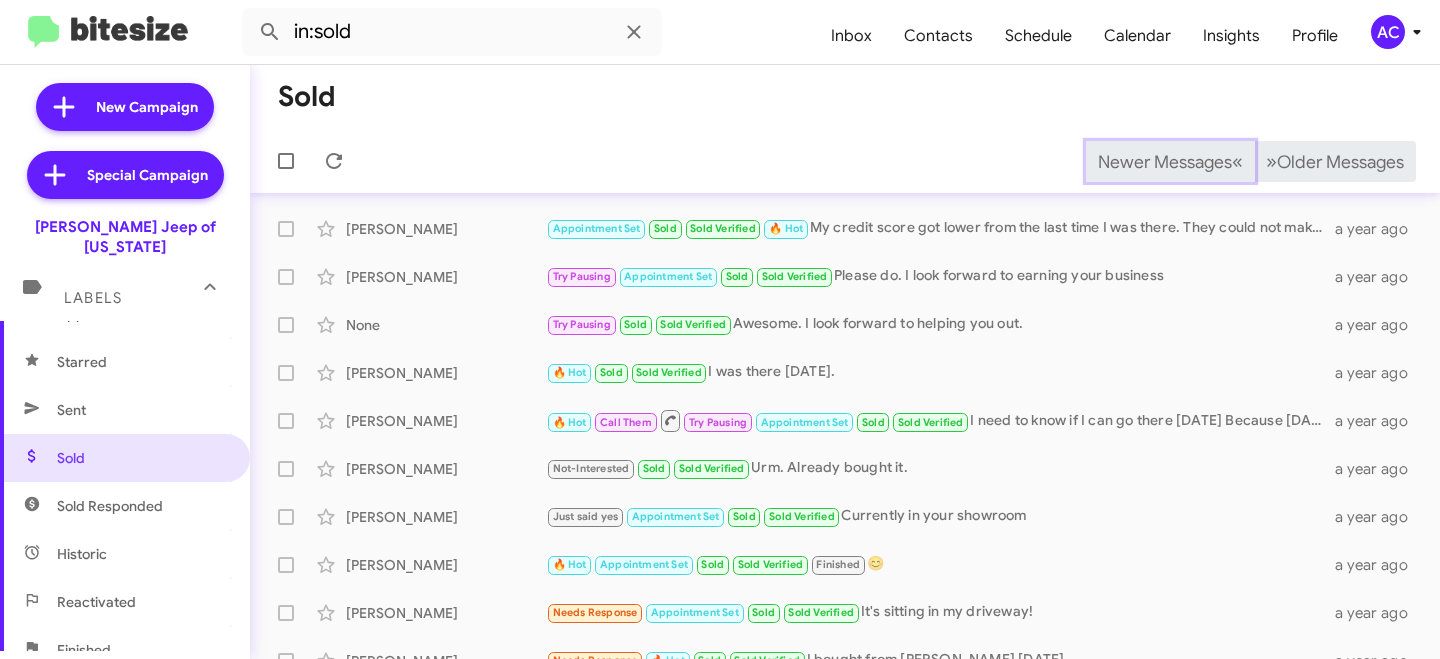 click on "Newer Messages" 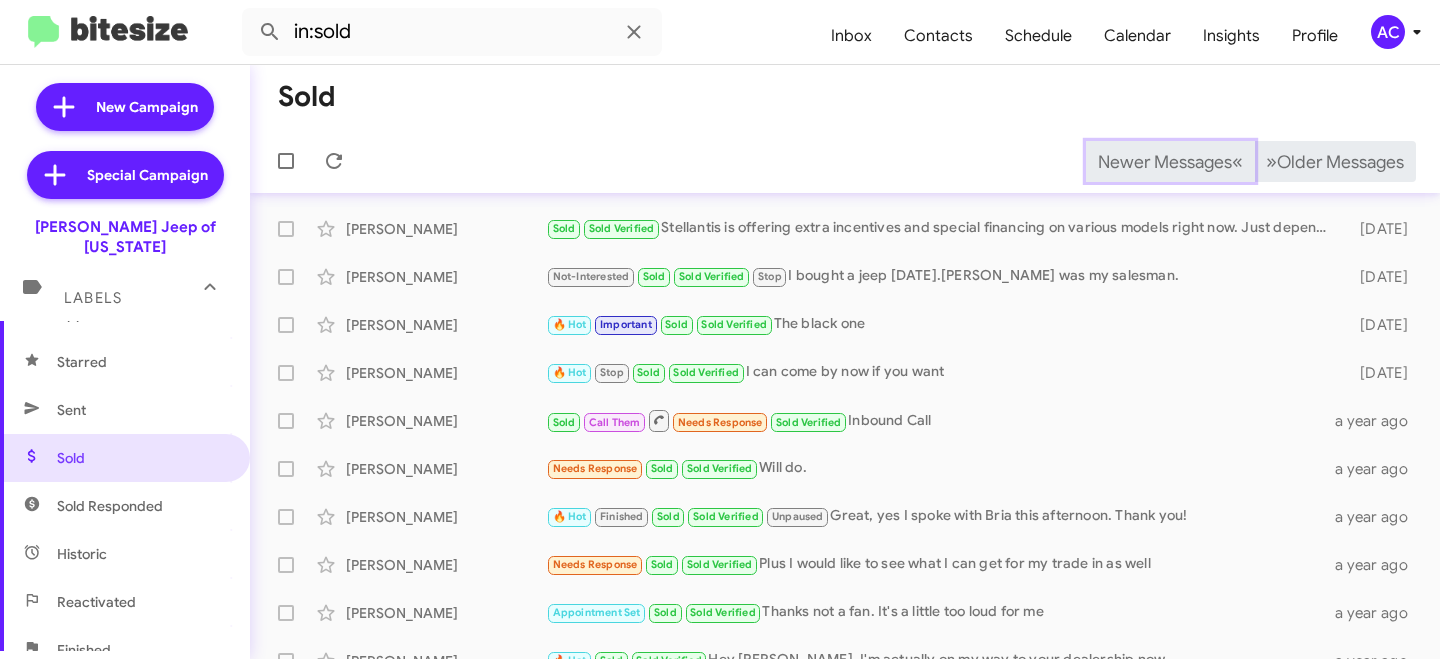 click on "Newer Messages" 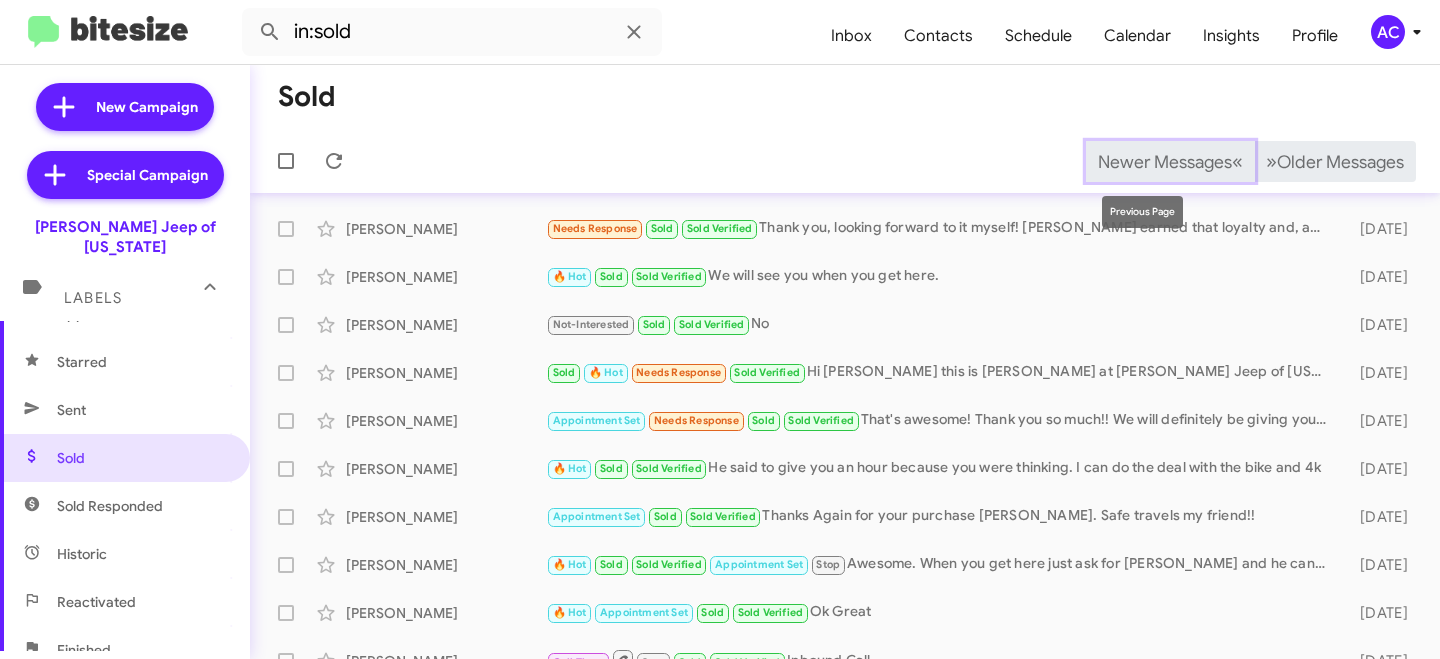 click on "Newer Messages" 